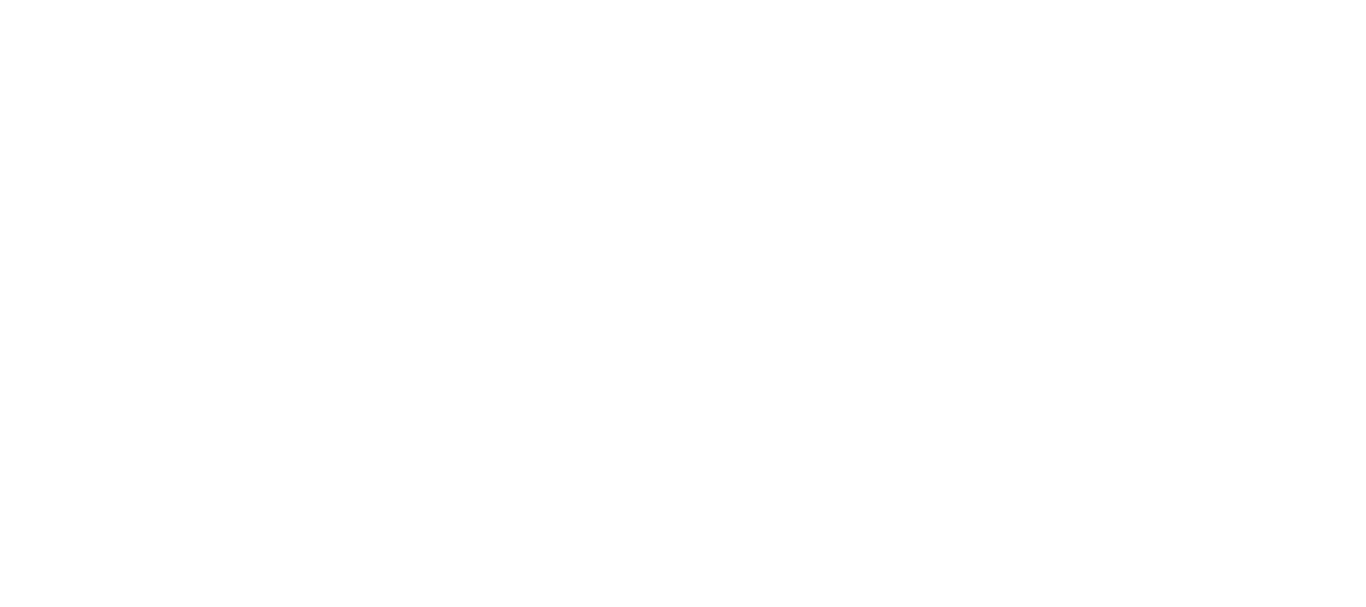 scroll, scrollTop: 0, scrollLeft: 0, axis: both 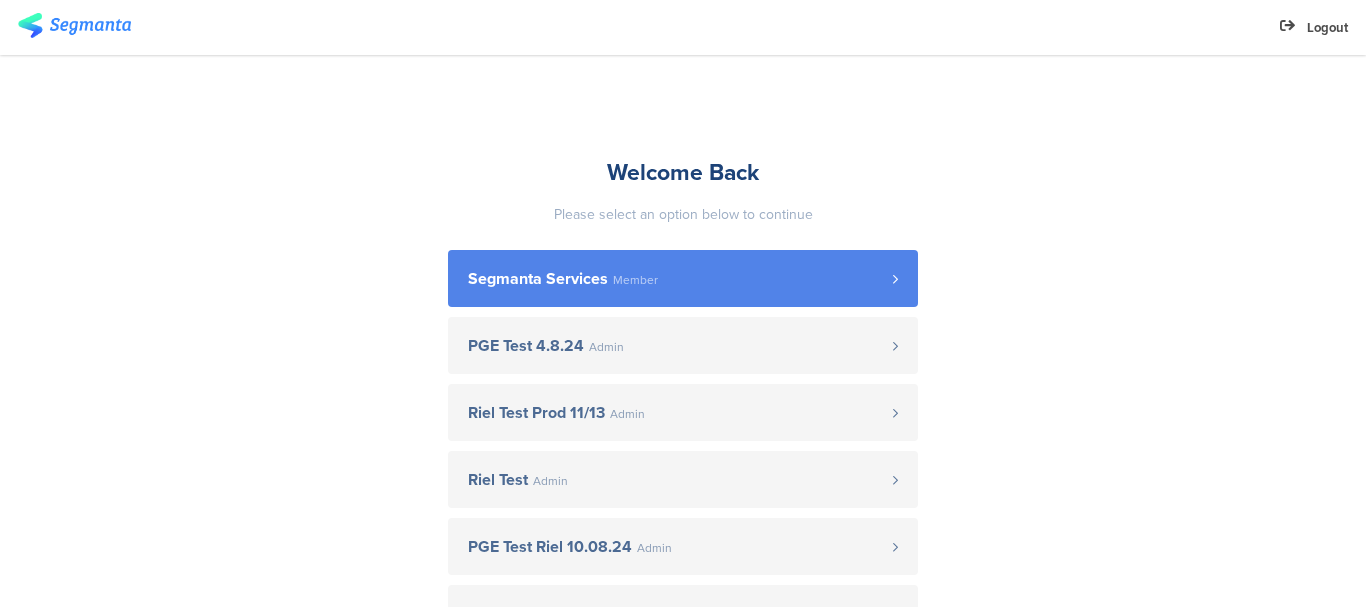 click on "Segmanta Services" at bounding box center (538, 279) 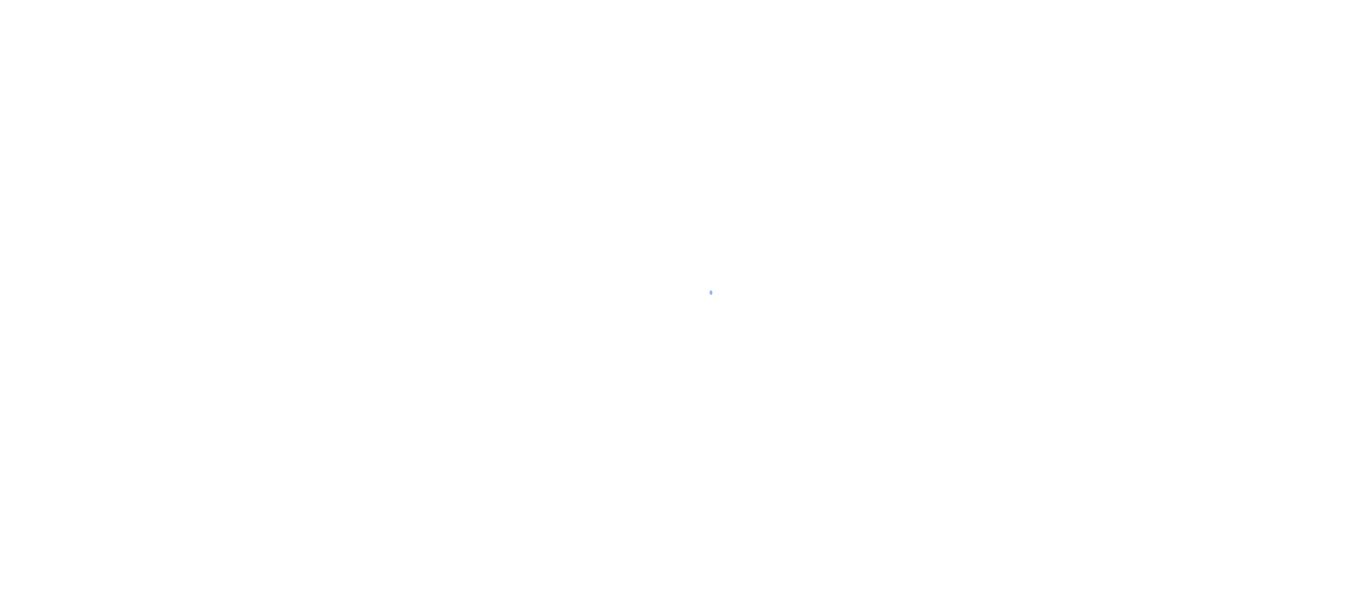 scroll, scrollTop: 0, scrollLeft: 0, axis: both 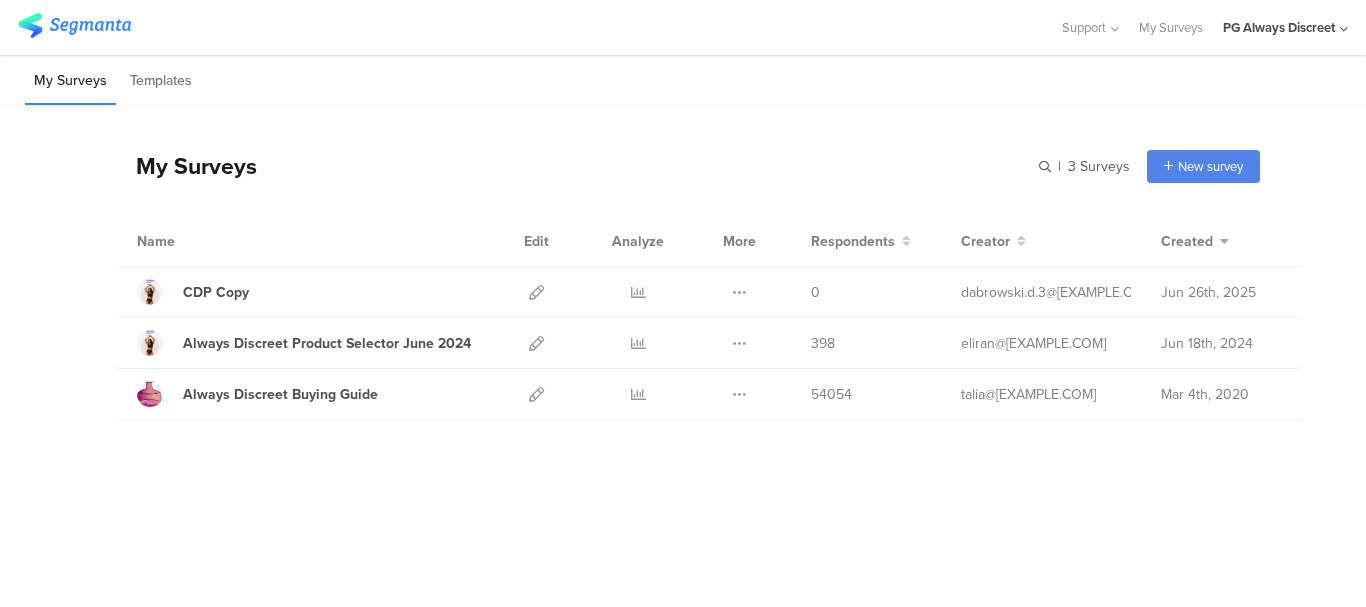 click on "My Surveys
|
3 Surveys
New survey
Start from scratch
Choose from templates" at bounding box center [688, 166] 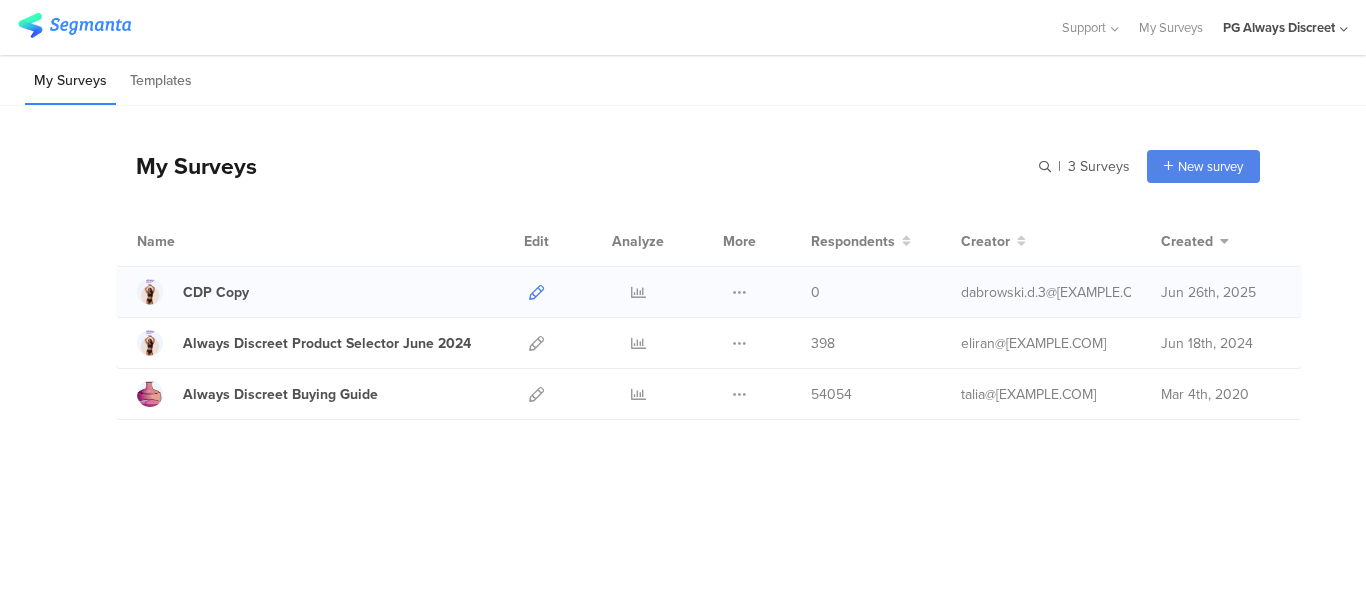 click at bounding box center (536, 292) 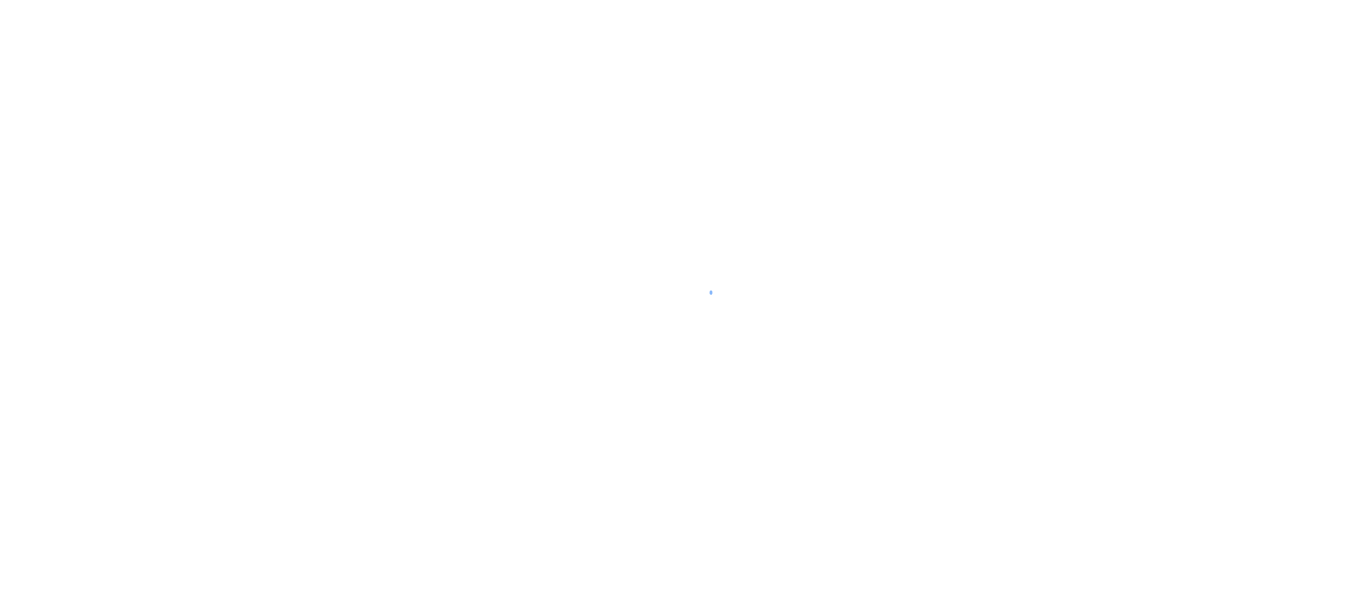 scroll, scrollTop: 0, scrollLeft: 0, axis: both 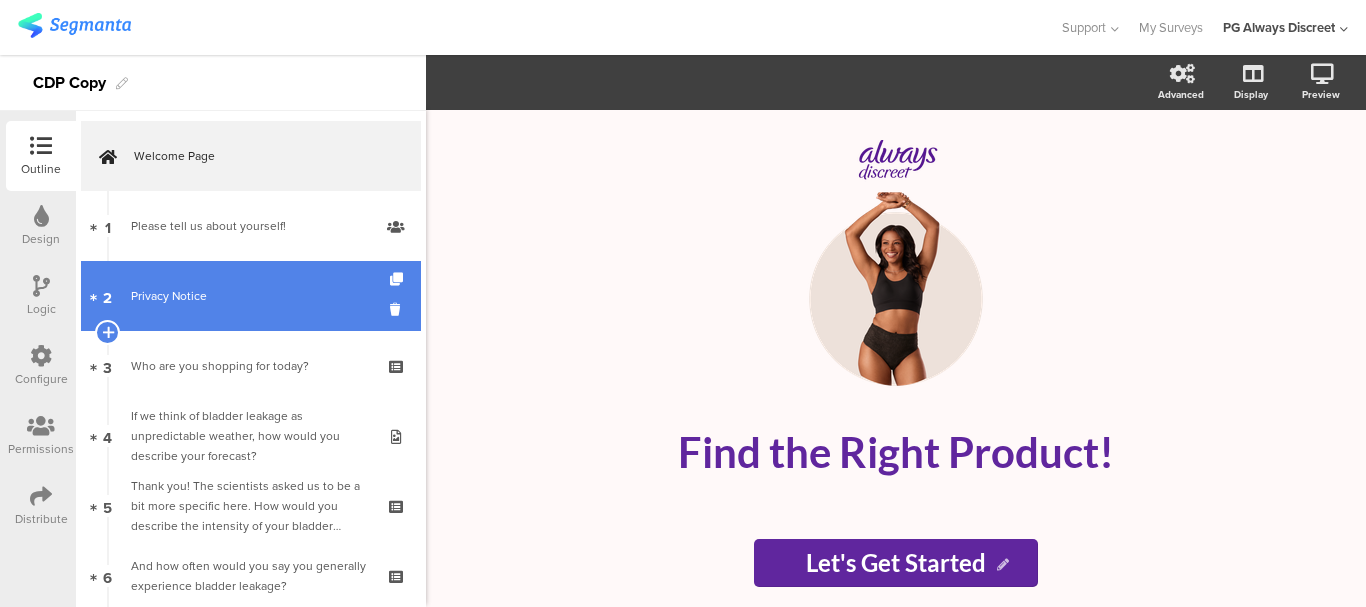 click on "2
Privacy Notice" at bounding box center (251, 296) 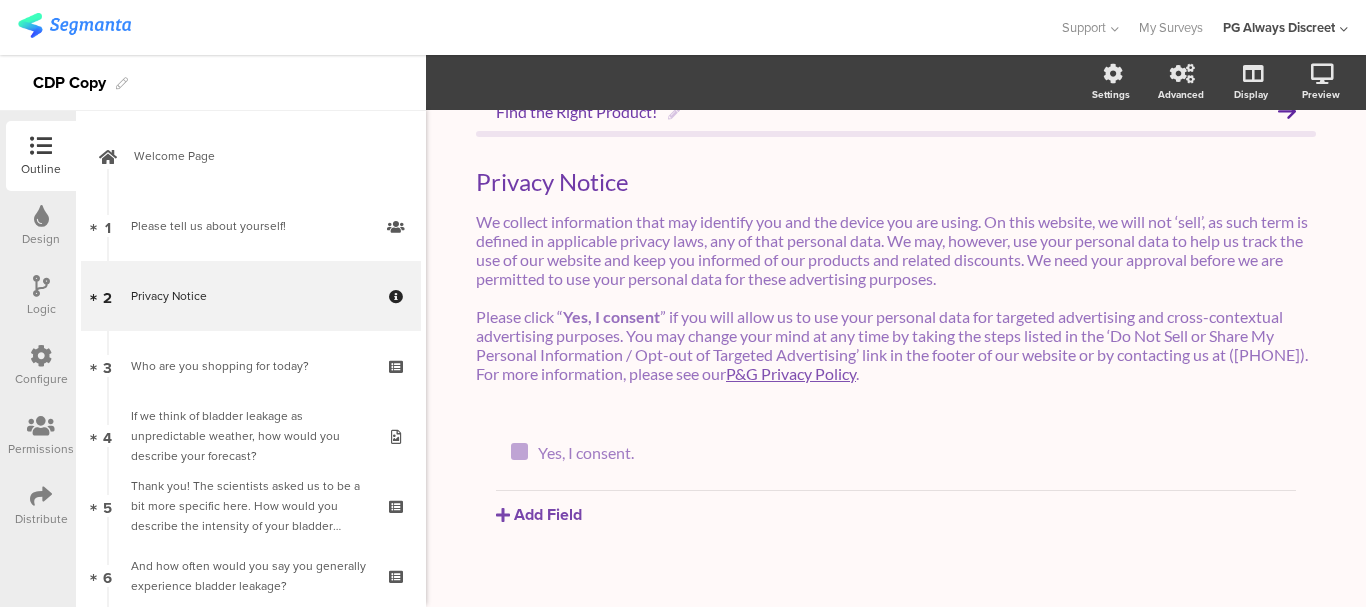 scroll, scrollTop: 53, scrollLeft: 0, axis: vertical 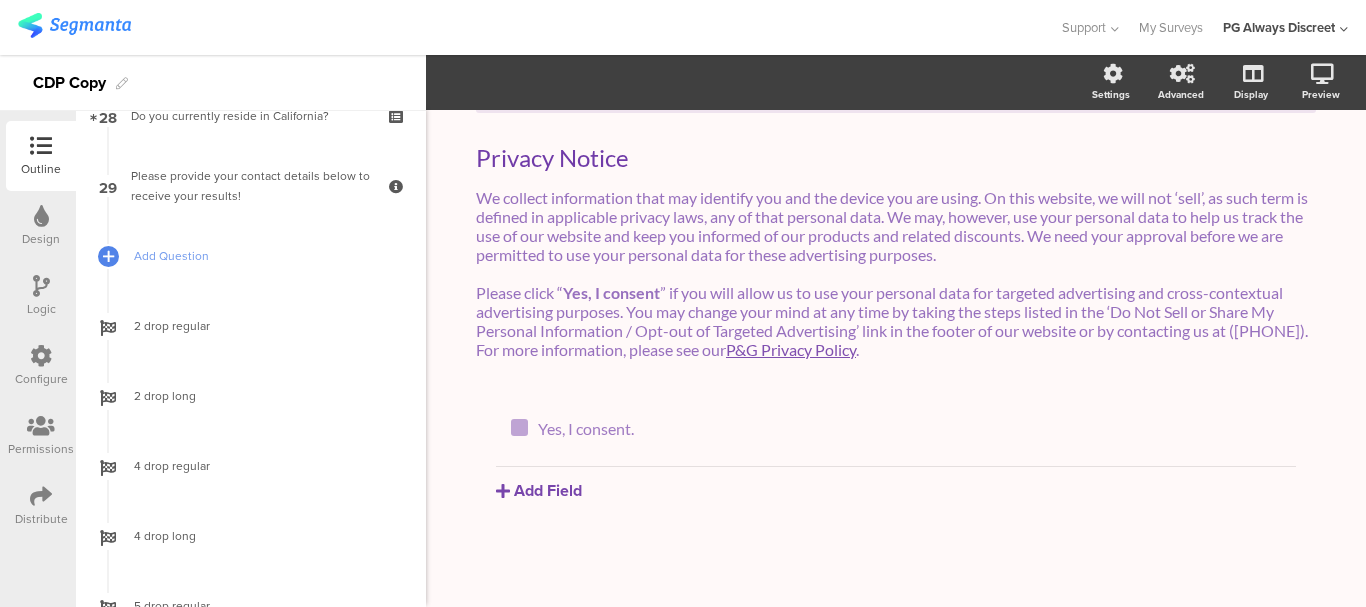 click on "Configure" at bounding box center [41, 366] 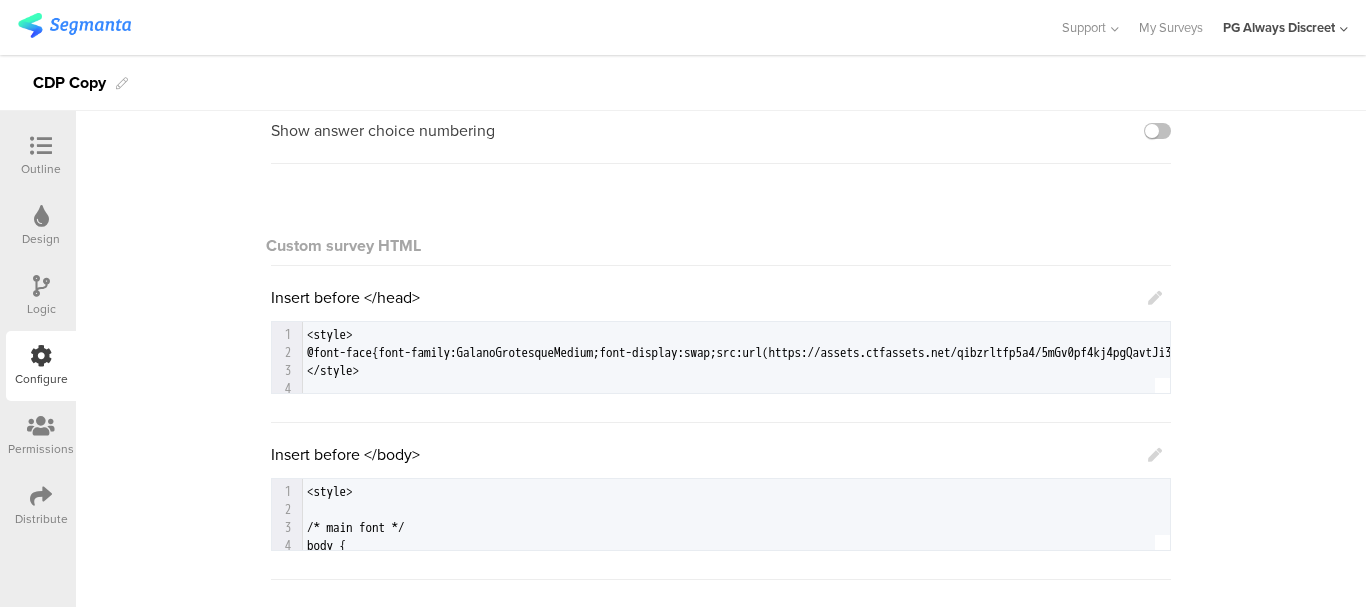 scroll, scrollTop: 200, scrollLeft: 0, axis: vertical 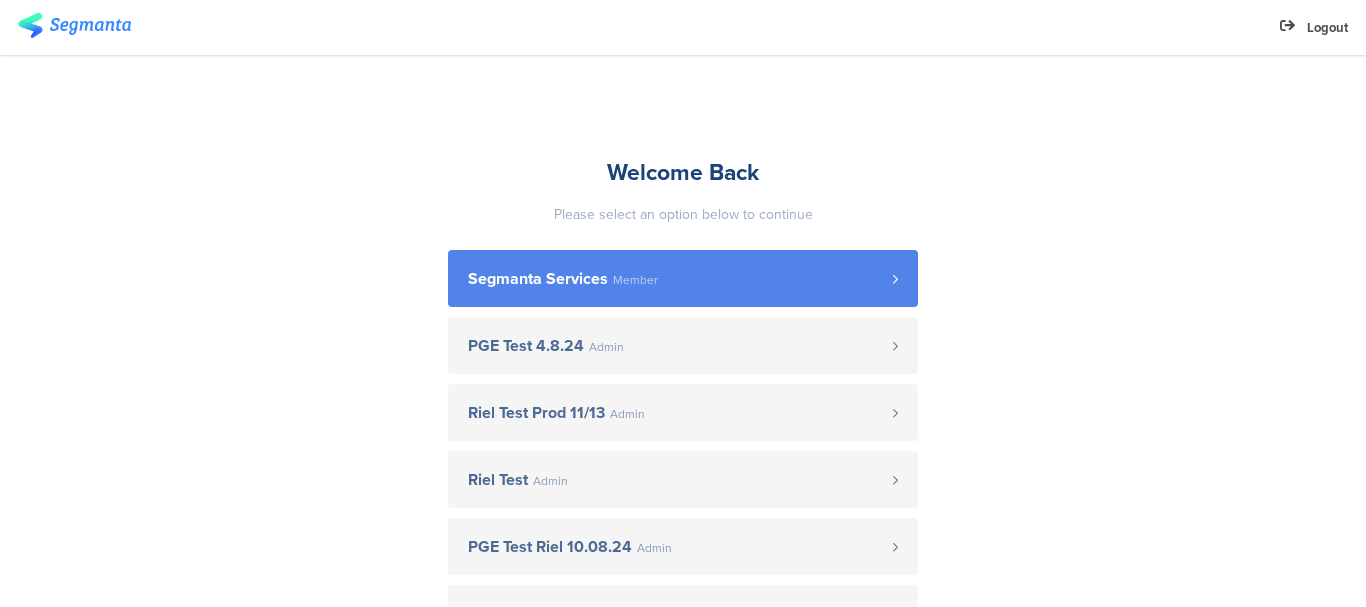 click on "Segmanta Services" at bounding box center (538, 279) 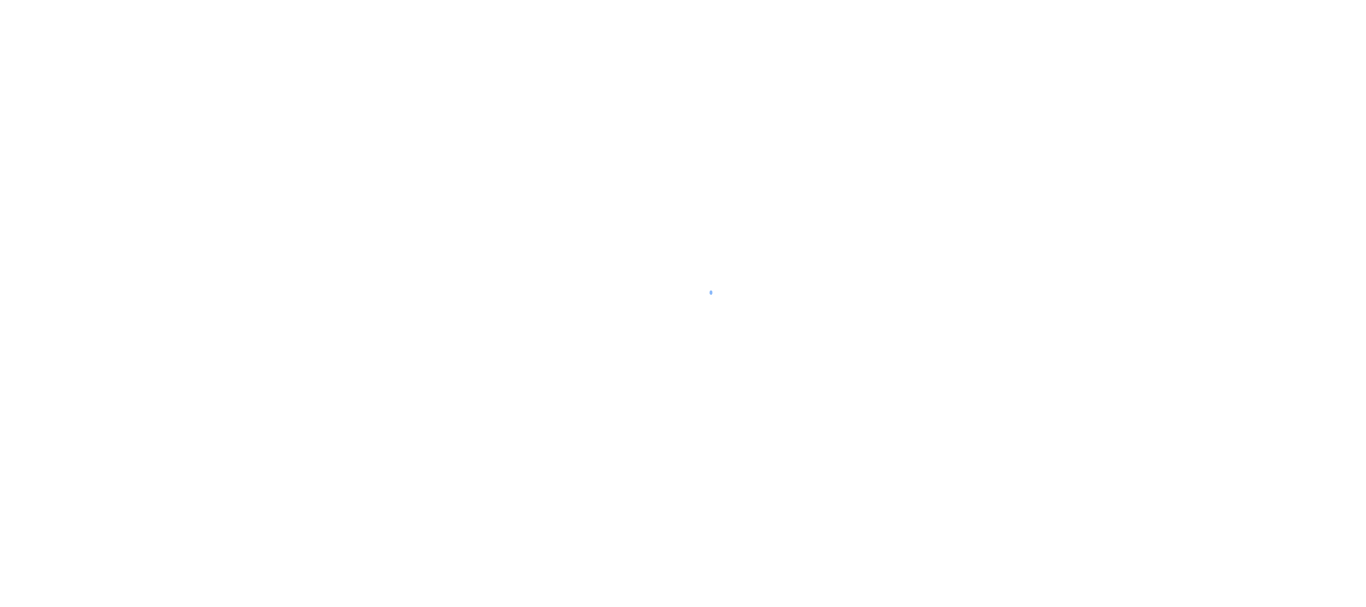 scroll, scrollTop: 0, scrollLeft: 0, axis: both 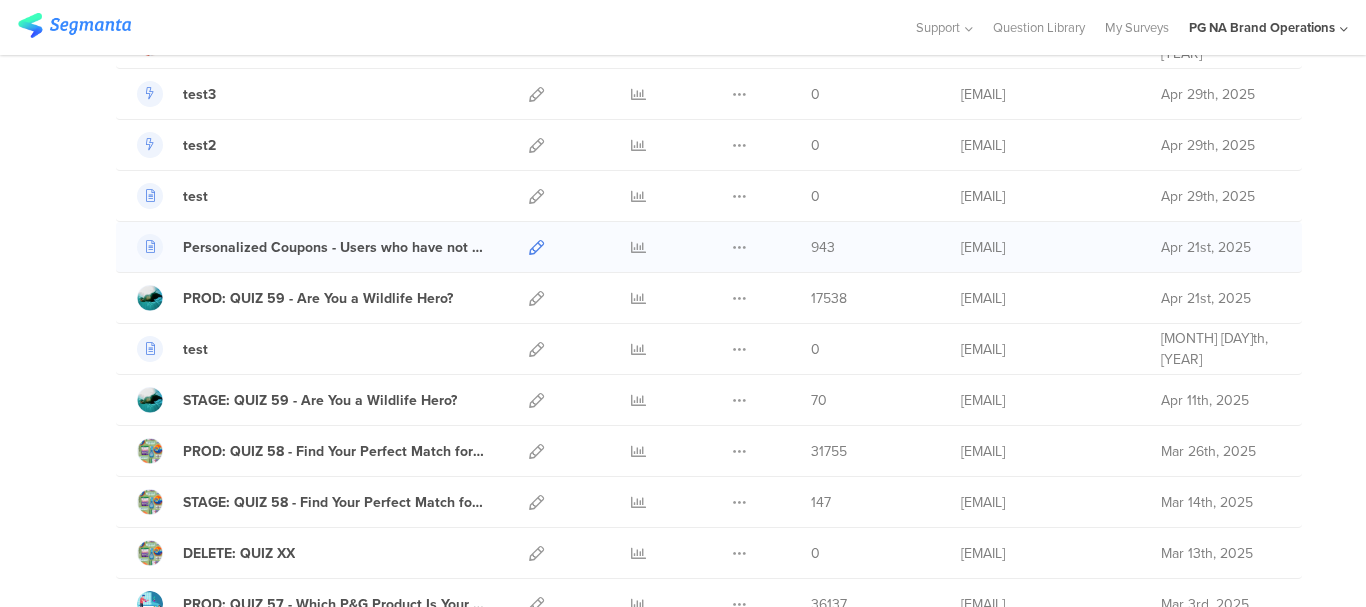 click at bounding box center [536, 247] 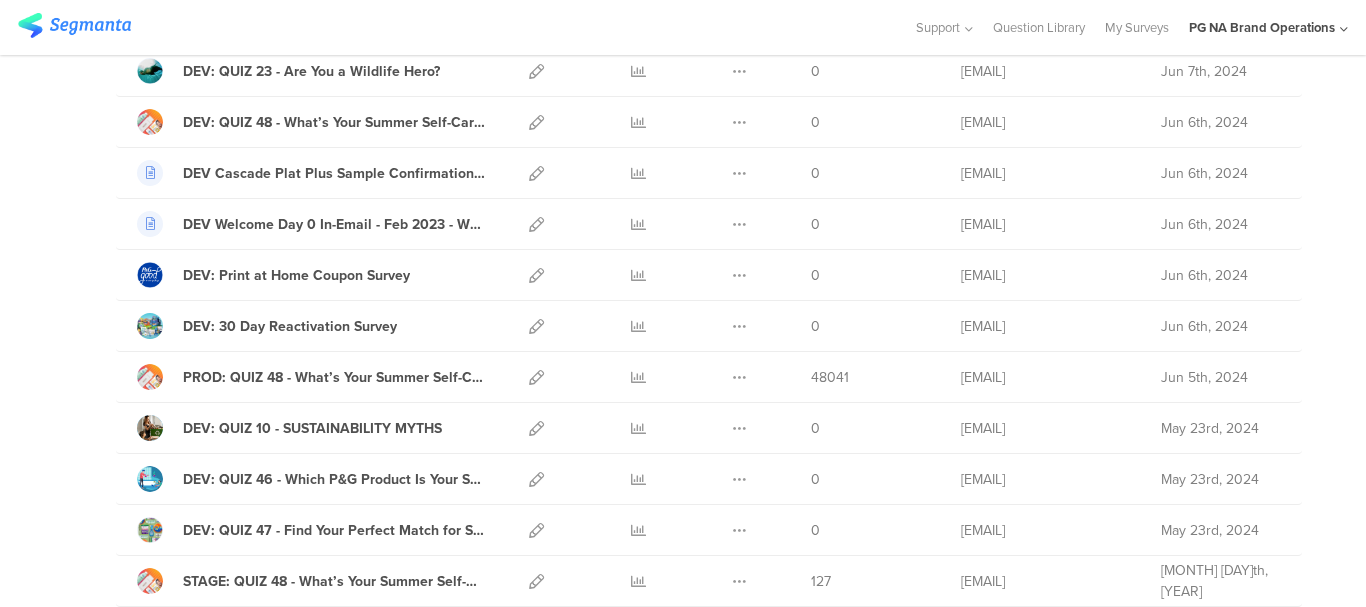 scroll, scrollTop: 2300, scrollLeft: 0, axis: vertical 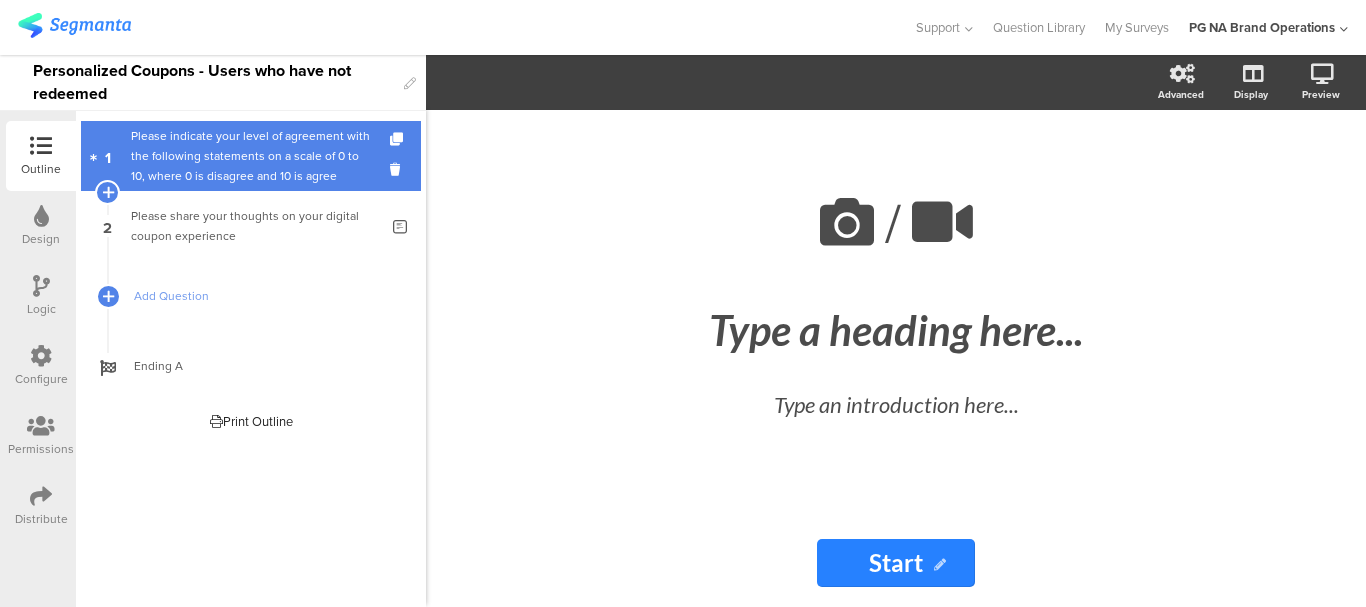 click on "Please indicate your level of agreement with the following statements on a scale of 0 to 10, where 0 is disagree and 10 is agree" at bounding box center [250, 156] 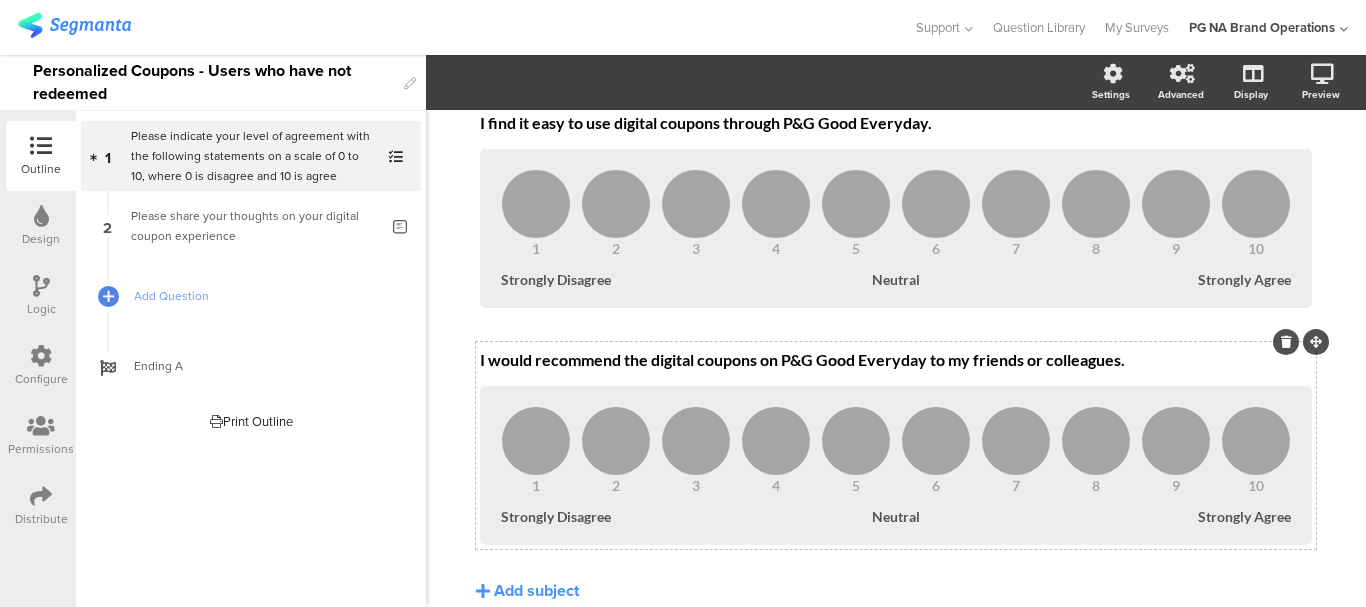 scroll, scrollTop: 540, scrollLeft: 0, axis: vertical 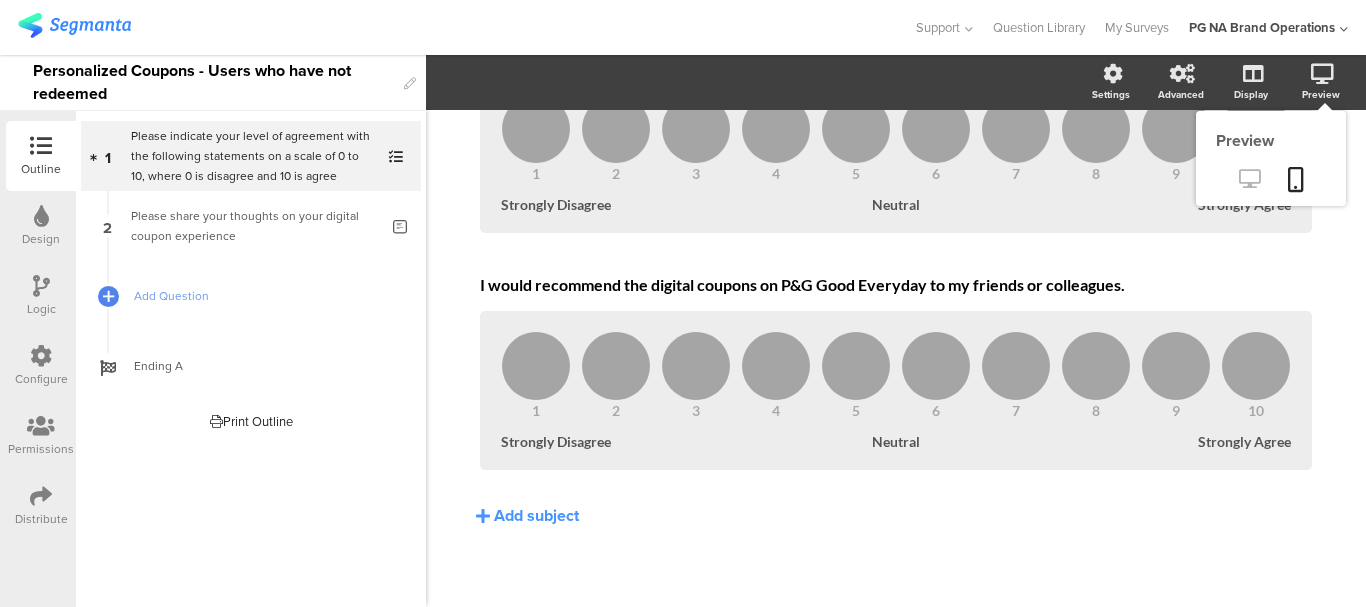 click at bounding box center [1249, 178] 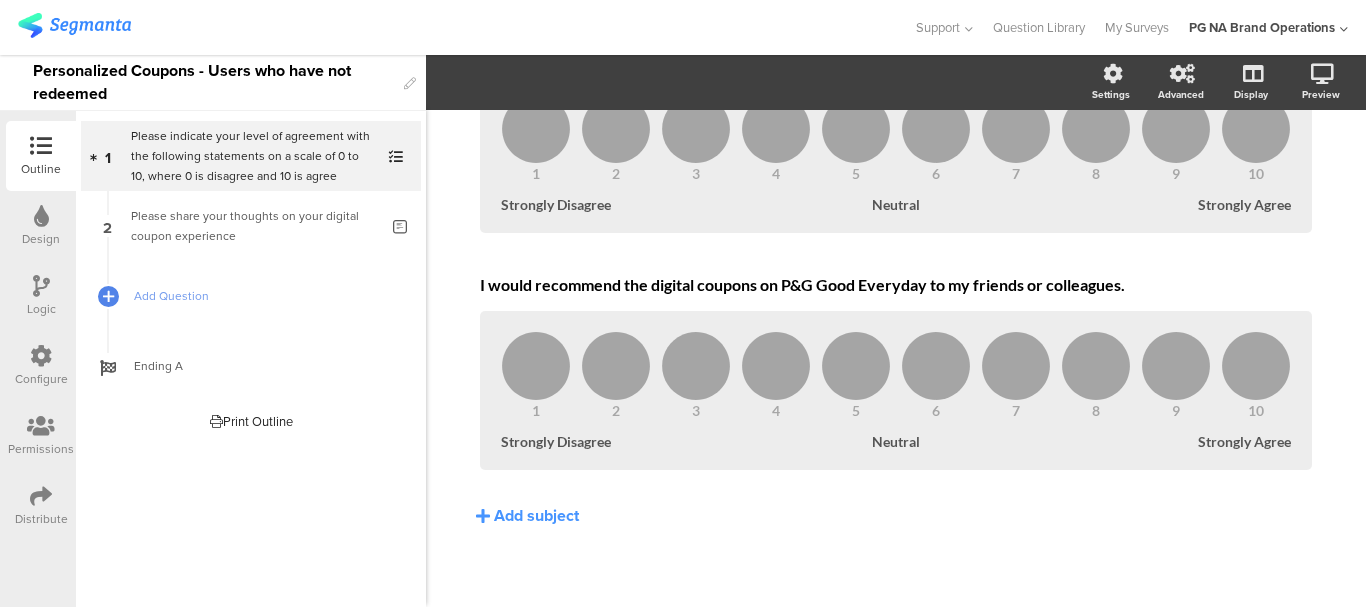click on "PG NA Brand Operations" at bounding box center (1262, 27) 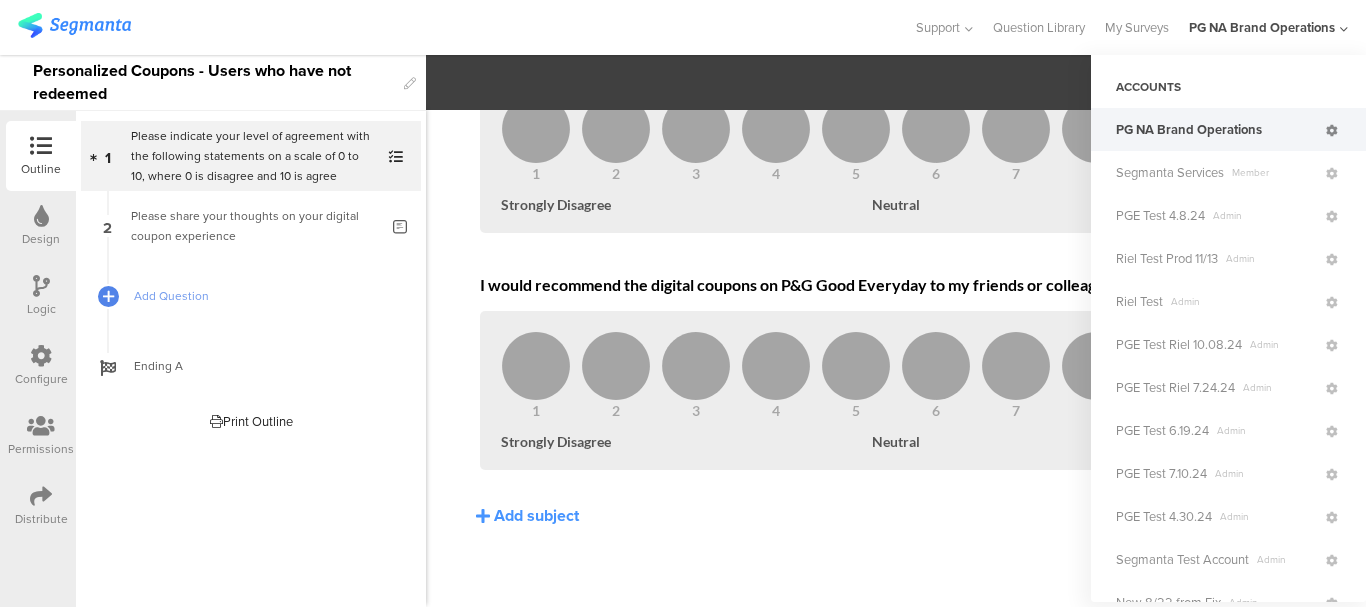 click at bounding box center (1332, 131) 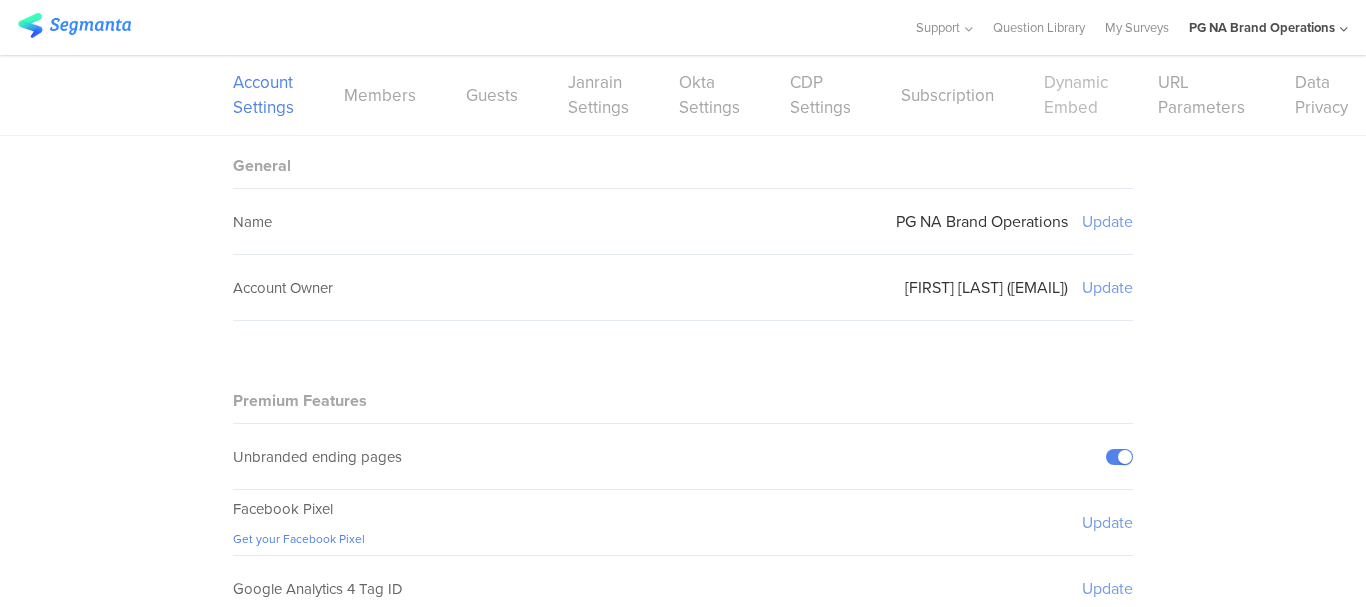 click on "Dynamic Embed" at bounding box center (1076, 95) 